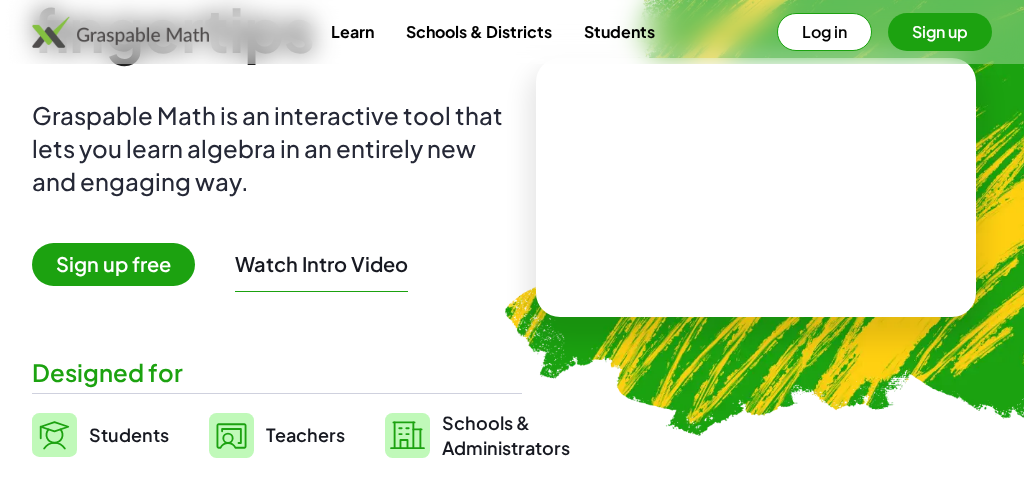 scroll, scrollTop: 198, scrollLeft: 0, axis: vertical 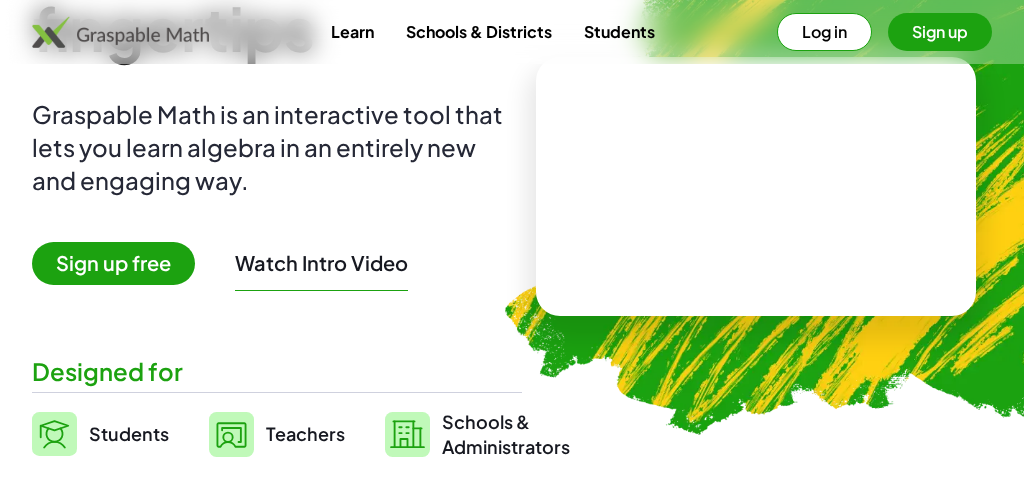 click on "Students" at bounding box center (129, 433) 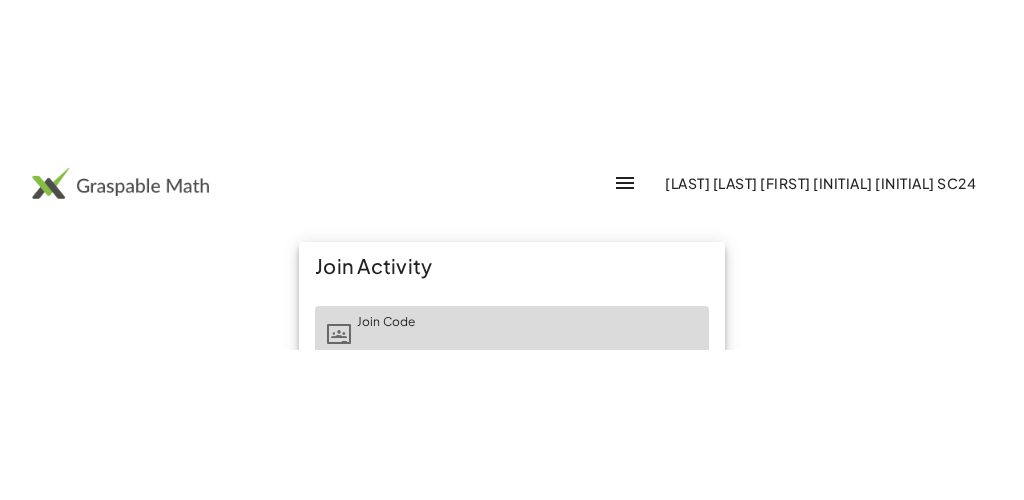 scroll, scrollTop: 12, scrollLeft: 0, axis: vertical 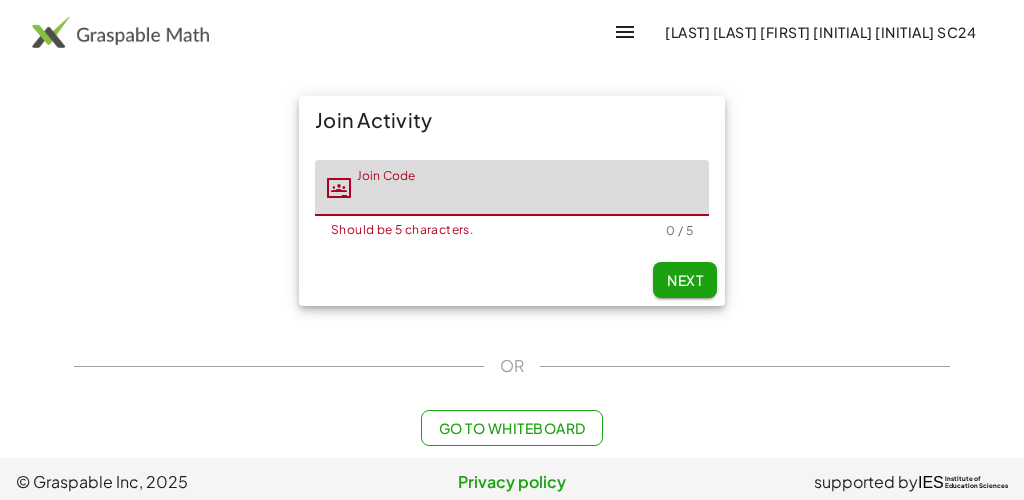 click on "Join Code" 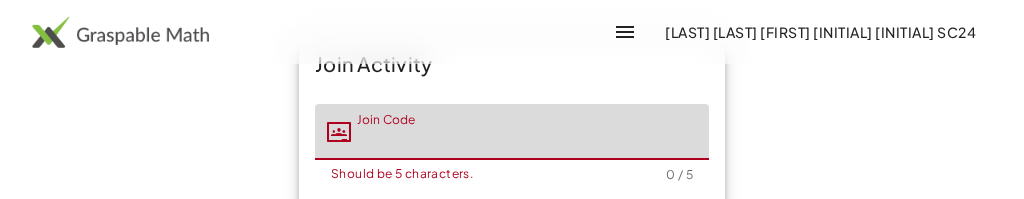 scroll, scrollTop: 100, scrollLeft: 0, axis: vertical 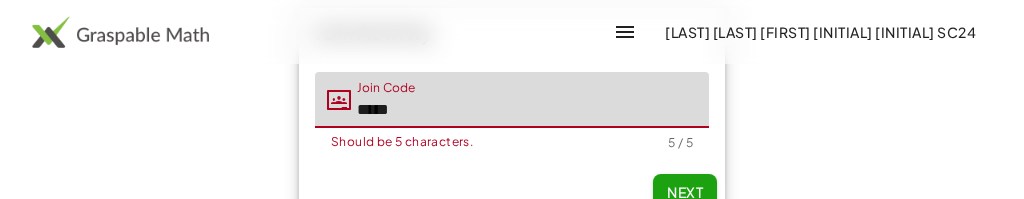type on "*****" 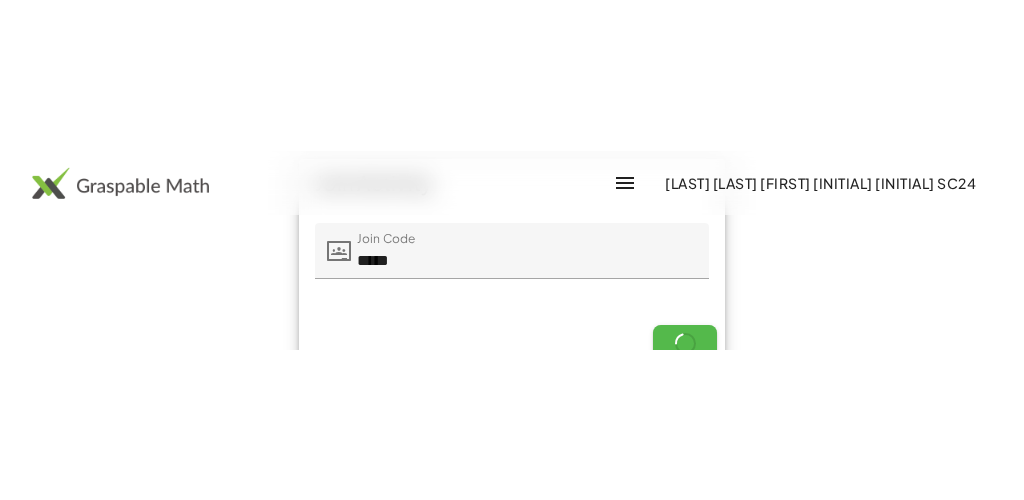 scroll, scrollTop: 75, scrollLeft: 0, axis: vertical 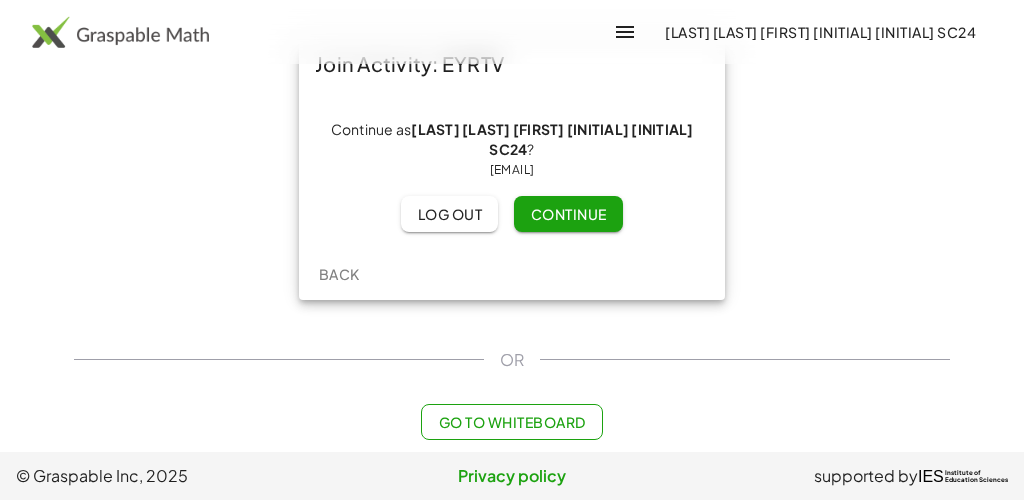click on "Continue" 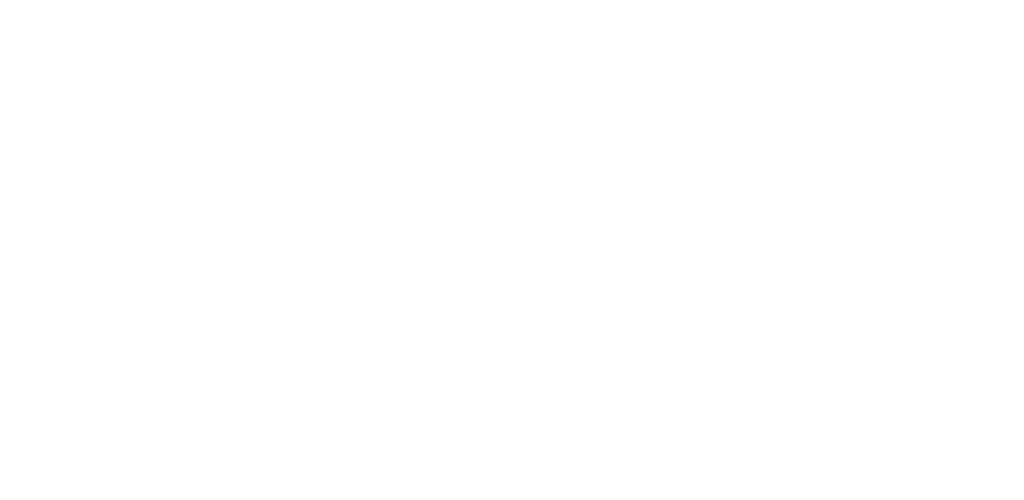 scroll, scrollTop: 0, scrollLeft: 0, axis: both 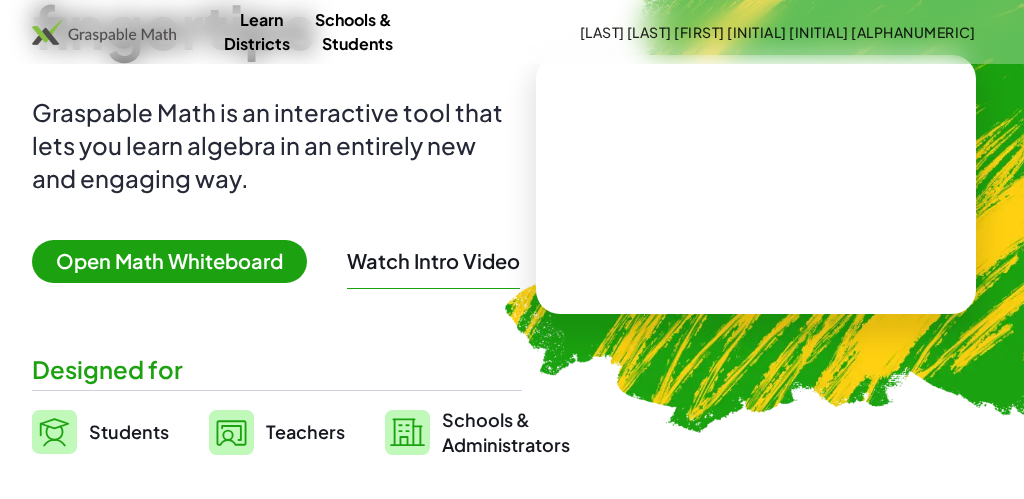 click on "Students" at bounding box center [100, 432] 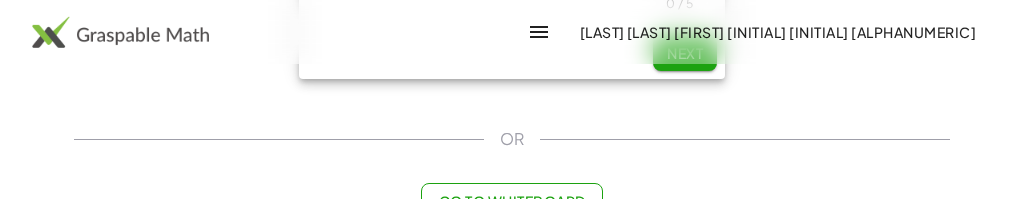 scroll, scrollTop: 242, scrollLeft: 0, axis: vertical 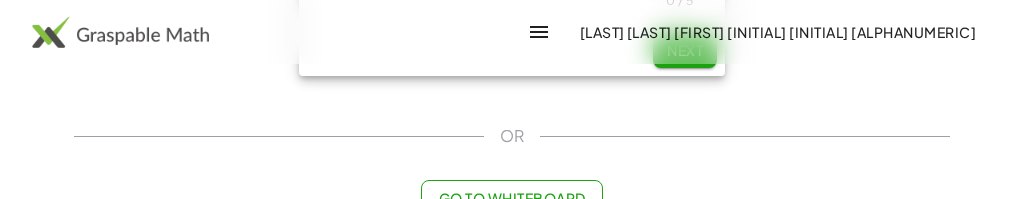 click on "Go to Whiteboard" 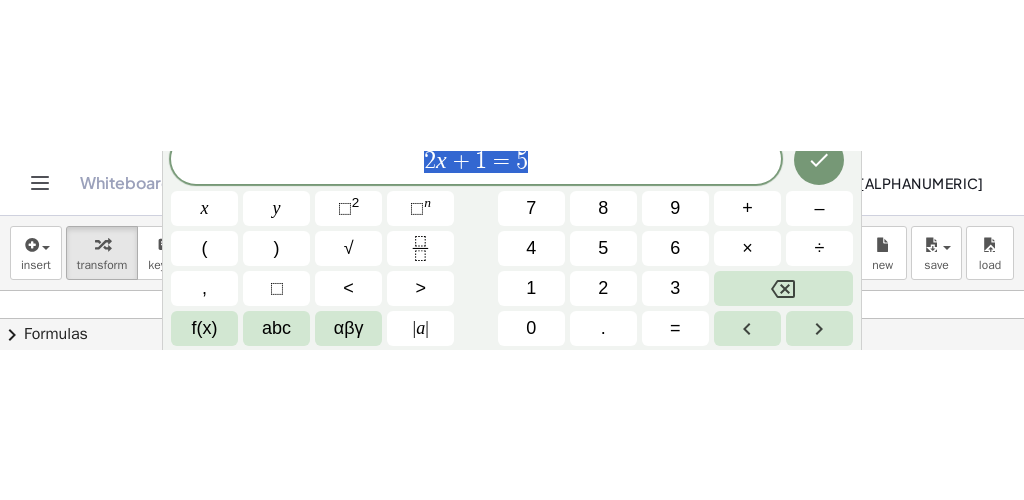 scroll, scrollTop: 0, scrollLeft: 0, axis: both 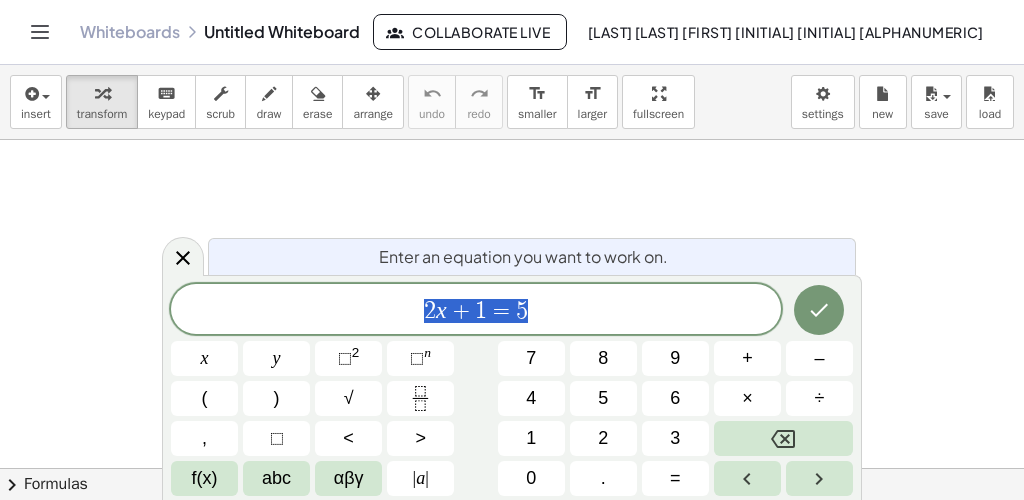 click 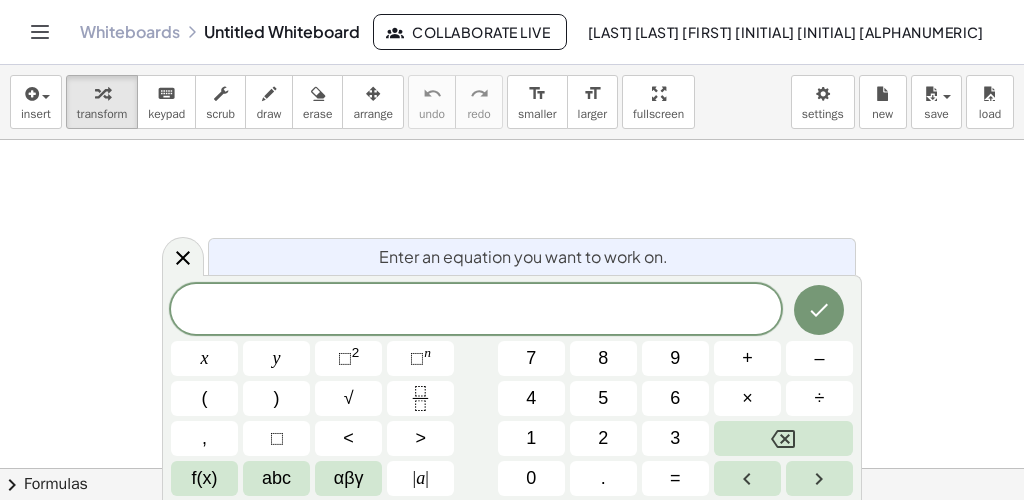 click on "1" at bounding box center [531, 438] 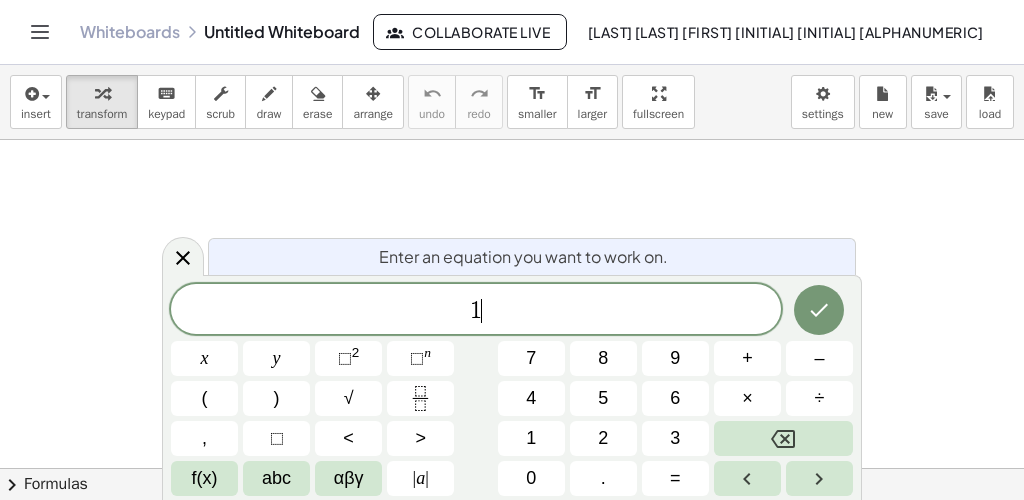 click on "2" at bounding box center (603, 438) 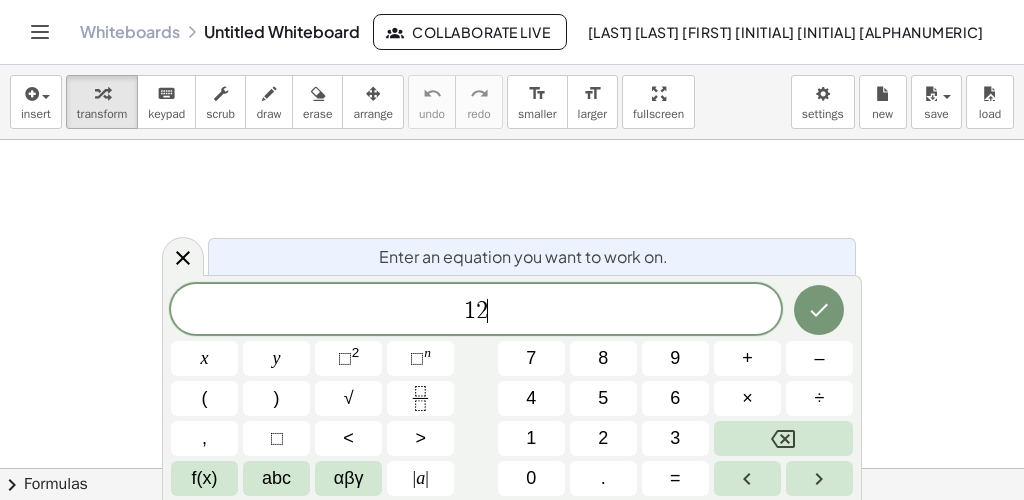 click on "2" at bounding box center [603, 438] 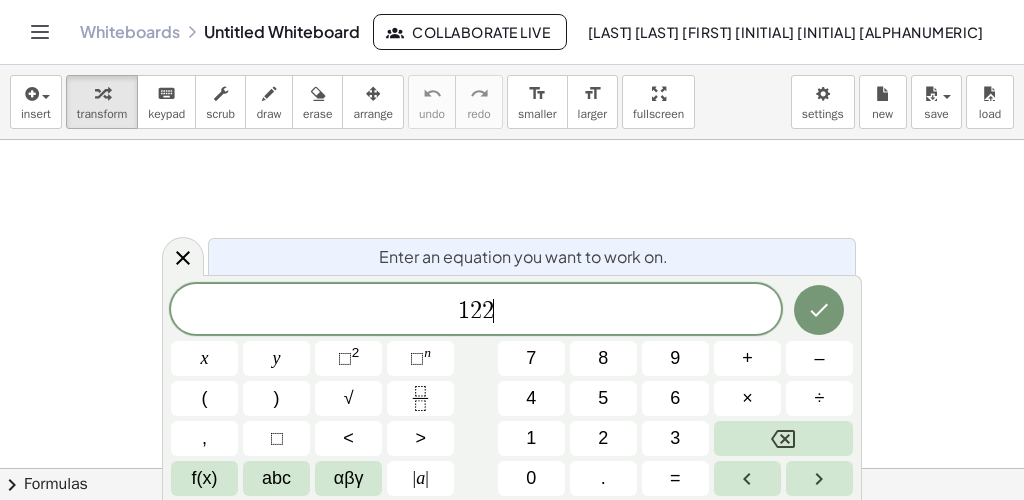 click on "5" at bounding box center [603, 398] 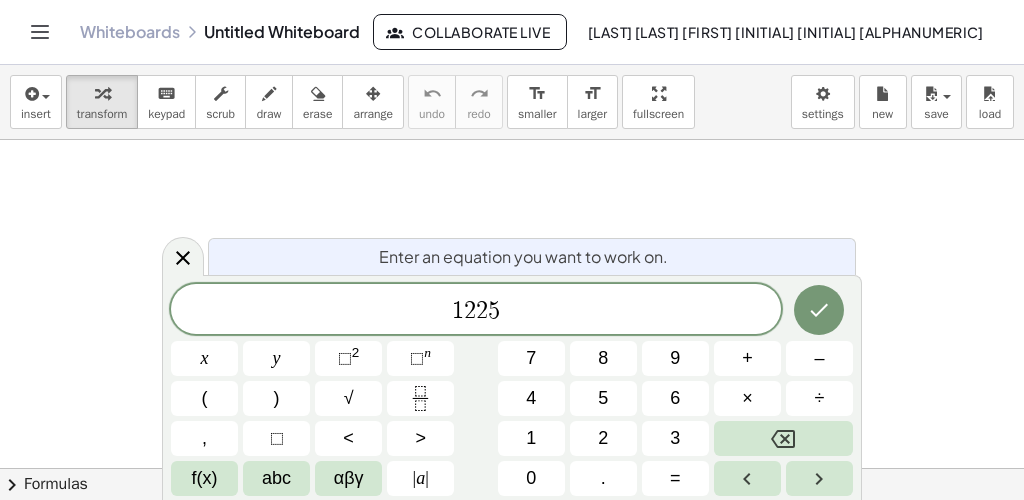 click at bounding box center [783, 438] 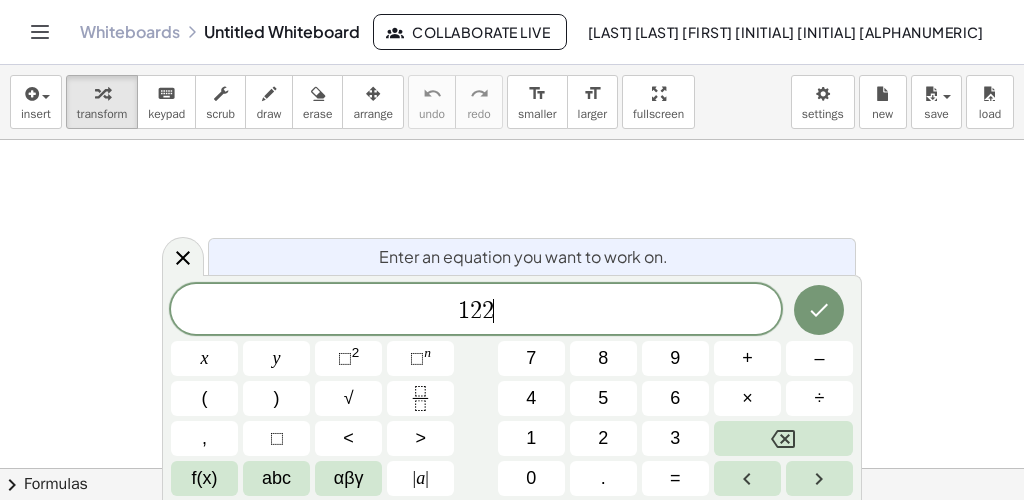 click at bounding box center (783, 438) 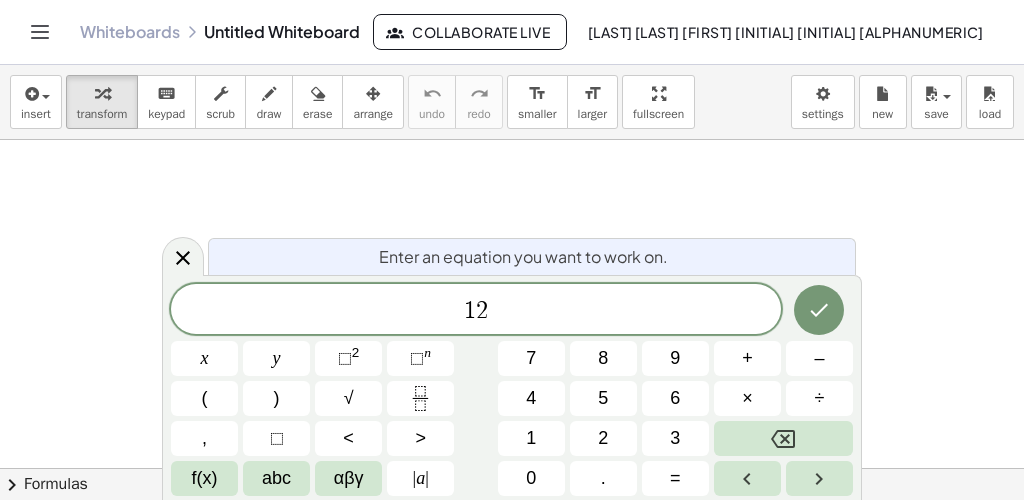 click on "." at bounding box center (603, 478) 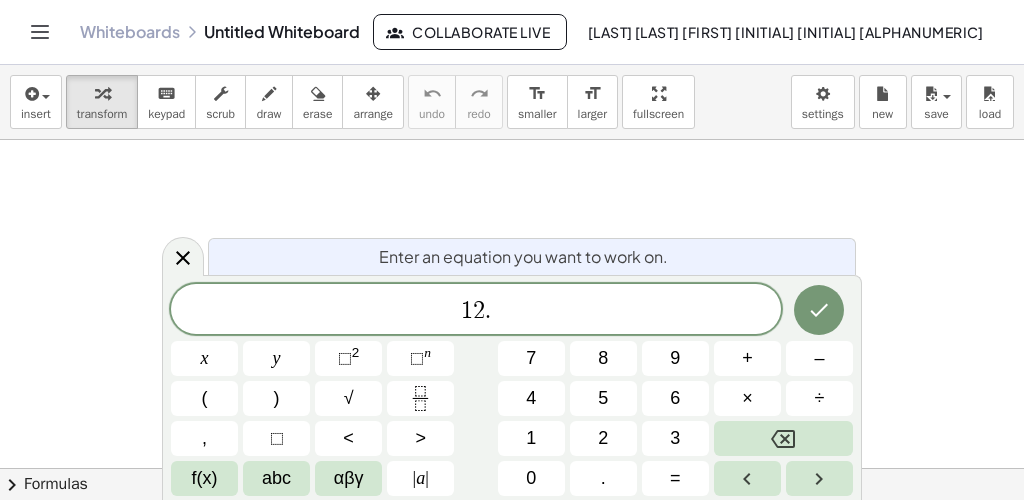 click on "2" at bounding box center (603, 438) 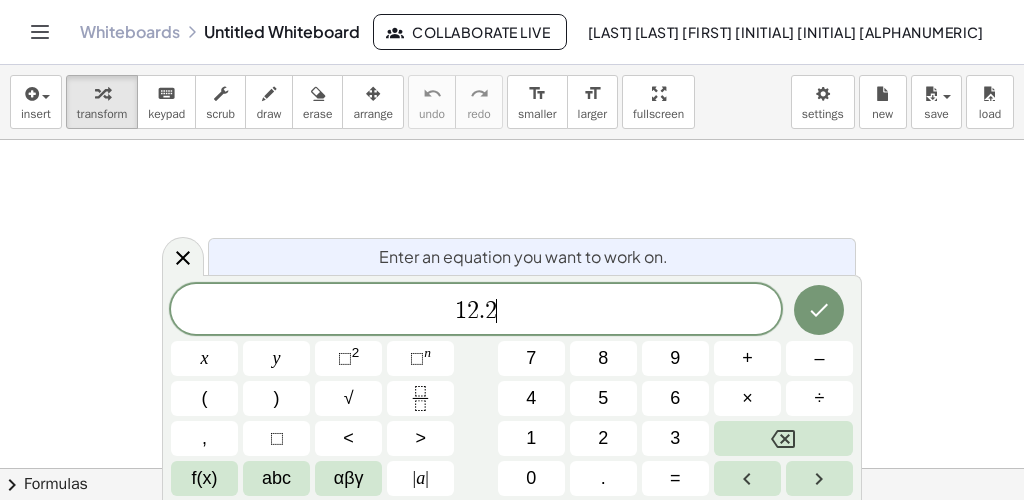 click on "5" at bounding box center [603, 398] 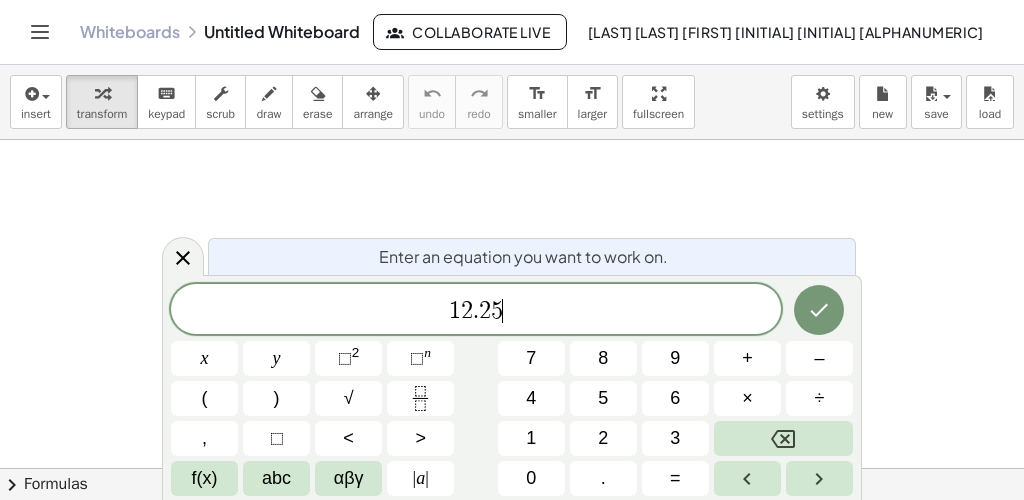 click on "x" at bounding box center [204, 358] 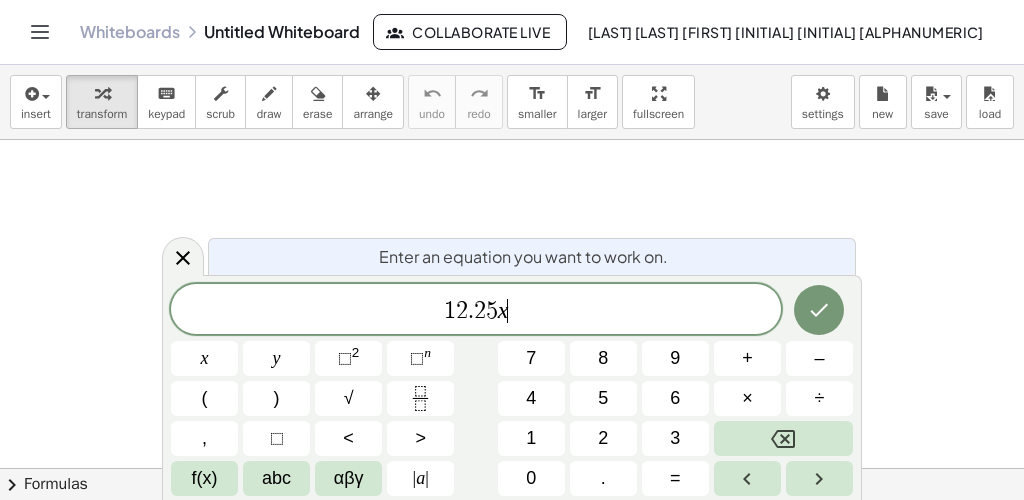 click on "+" at bounding box center (747, 358) 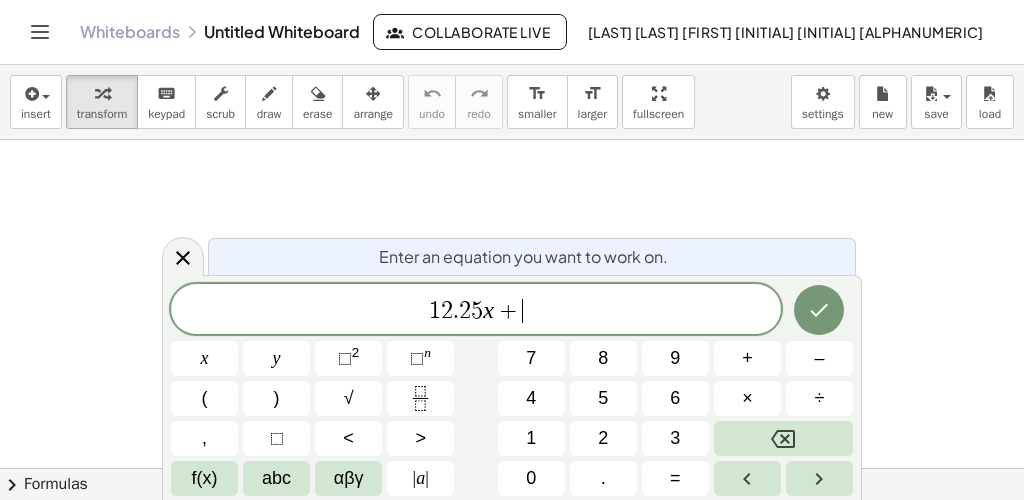 click on "9" at bounding box center [675, 358] 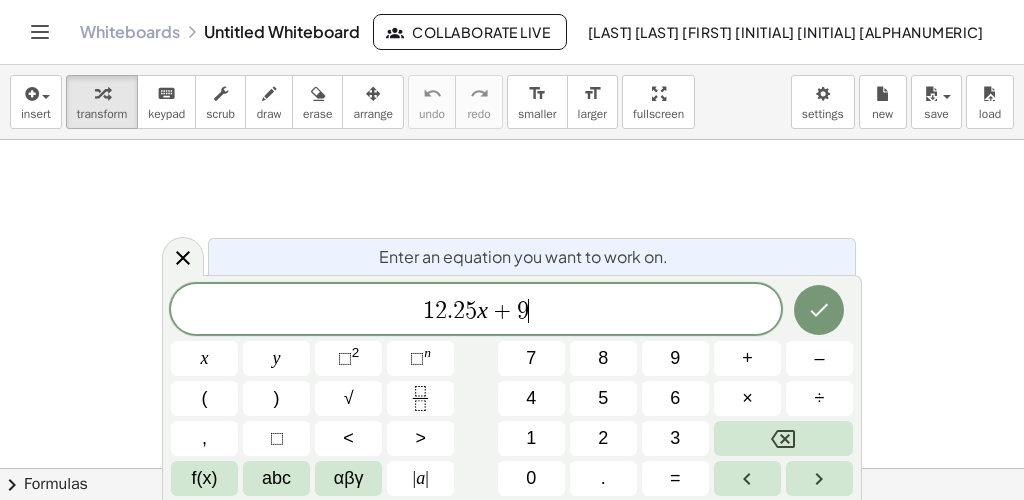 click on "." at bounding box center (603, 478) 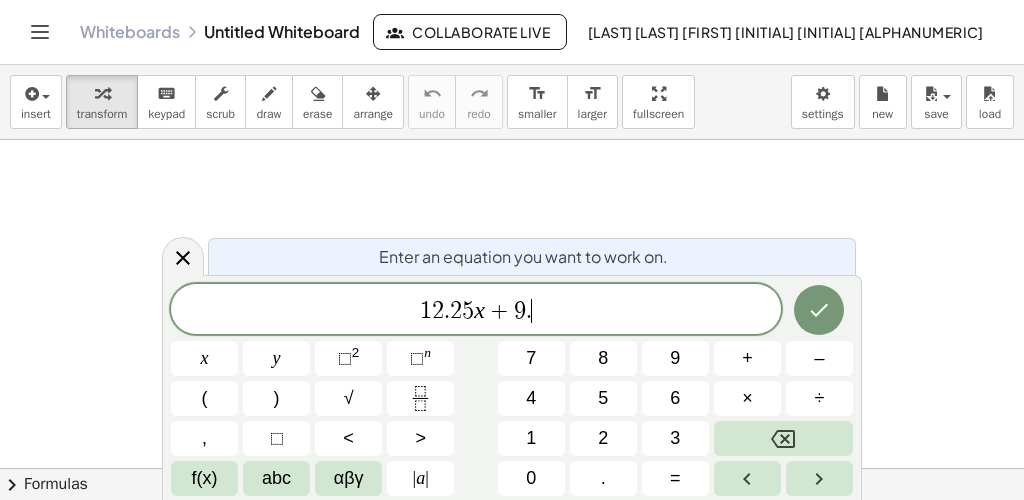 click on "8" at bounding box center (603, 358) 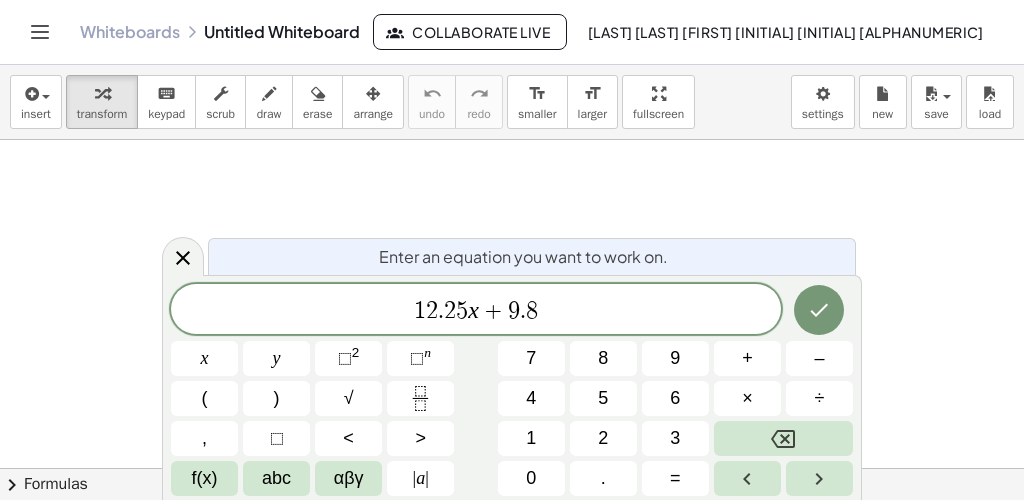 click on "x" at bounding box center (204, 358) 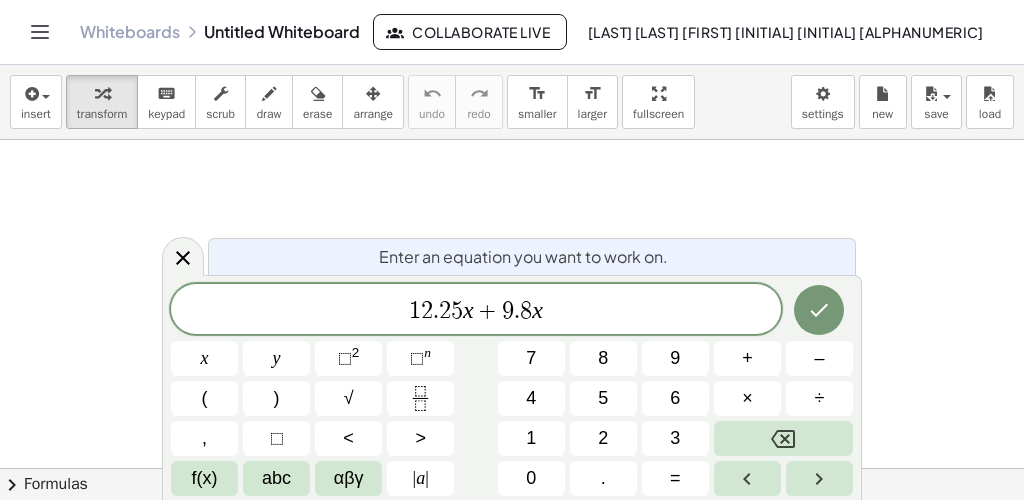 click on "⬚" at bounding box center (417, 358) 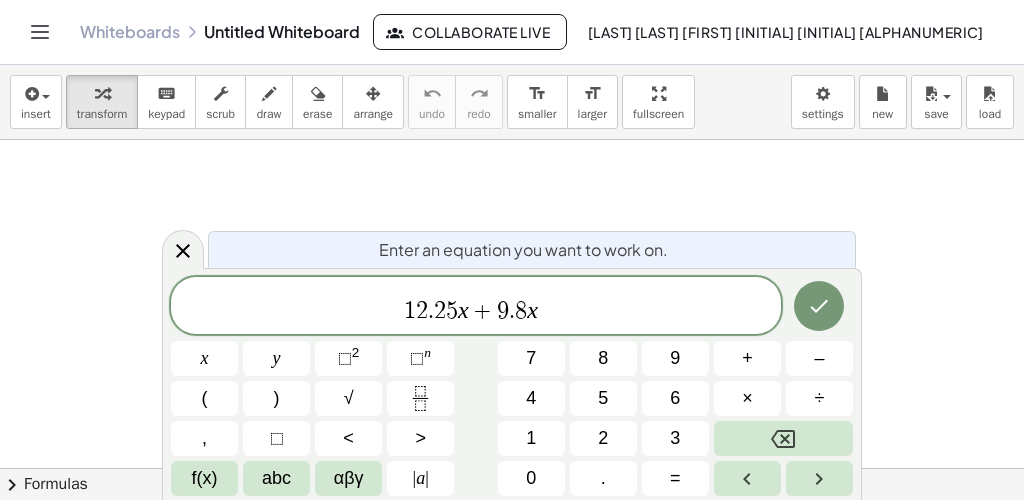 click on "2" at bounding box center (603, 438) 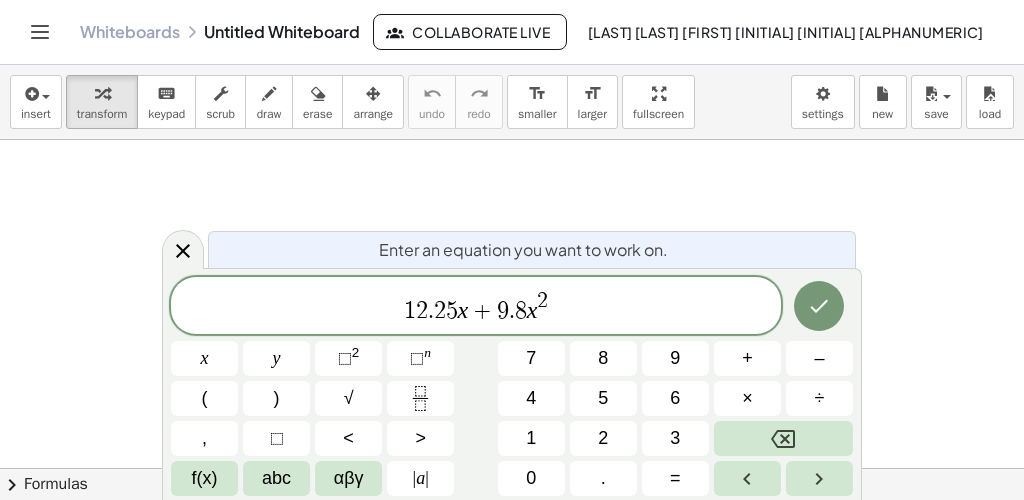 click 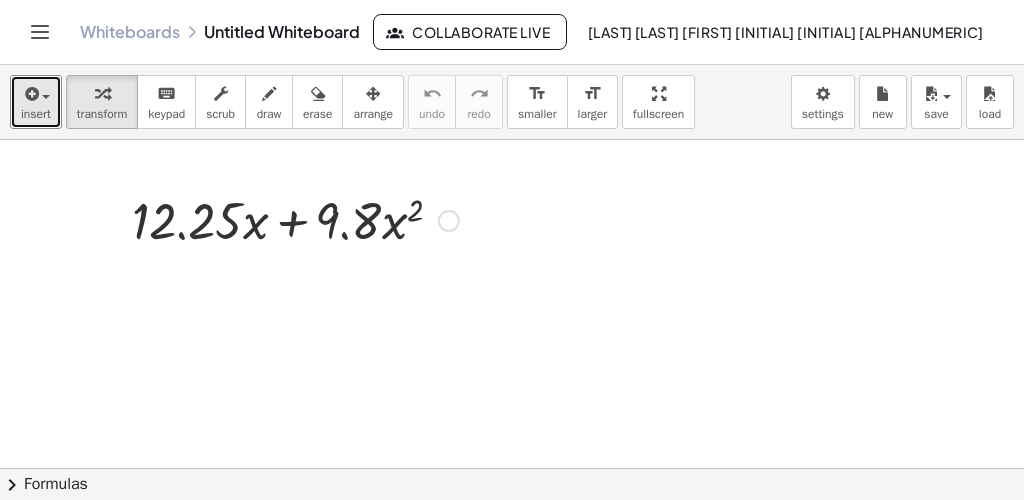 click at bounding box center (30, 94) 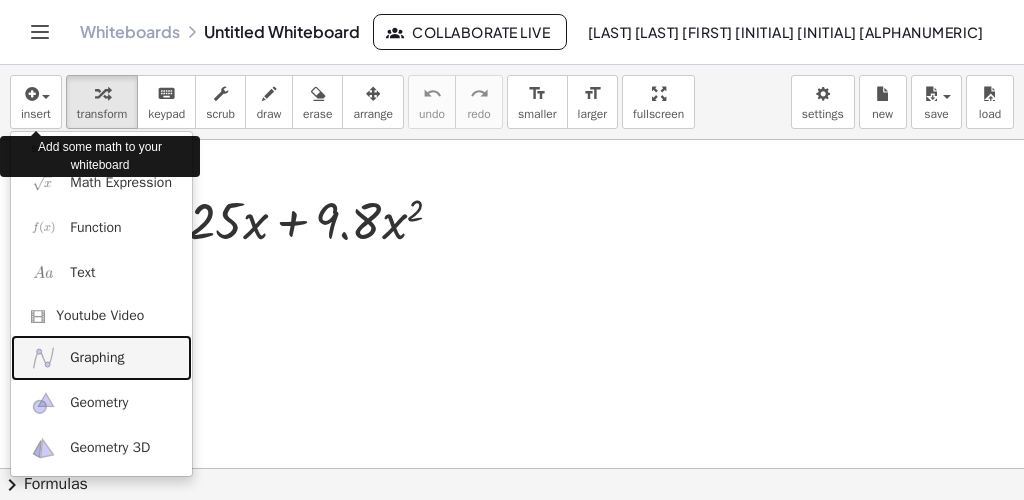 click on "Graphing" at bounding box center [97, 358] 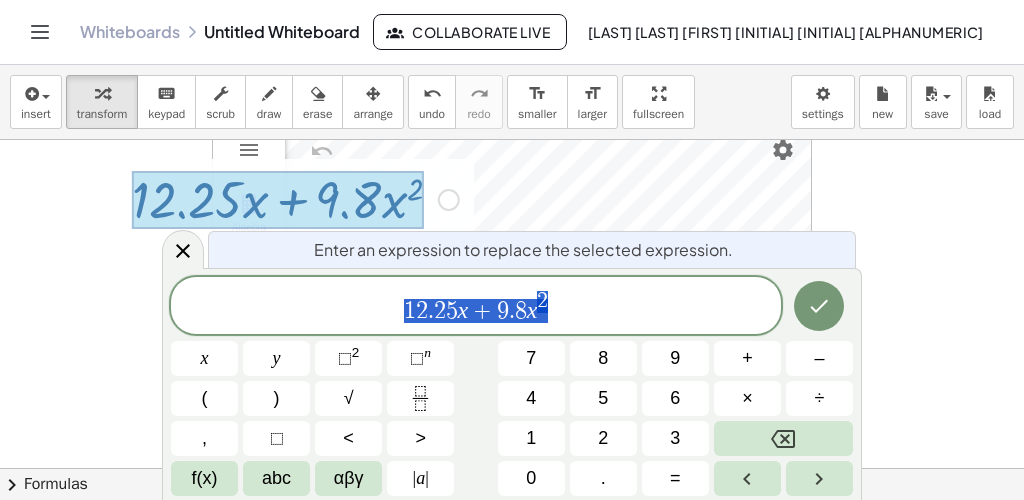 scroll, scrollTop: 0, scrollLeft: 0, axis: both 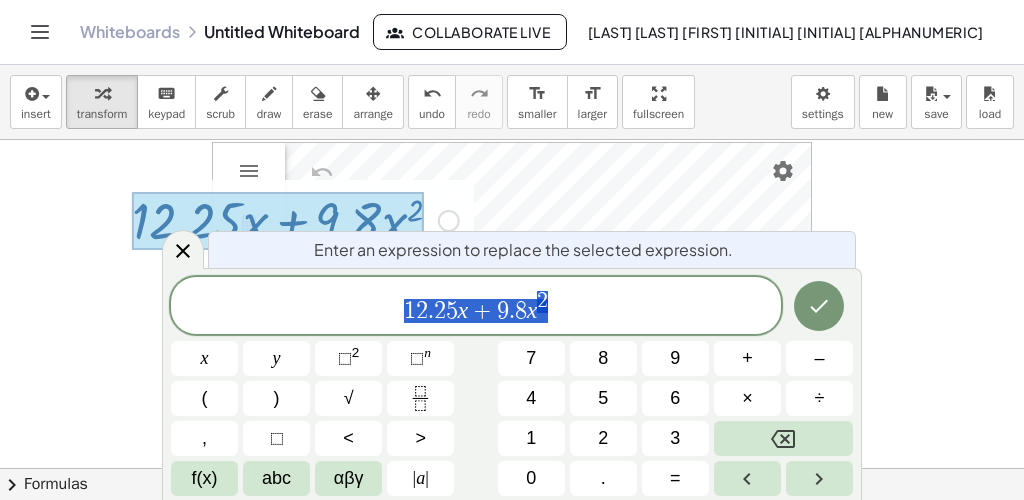click 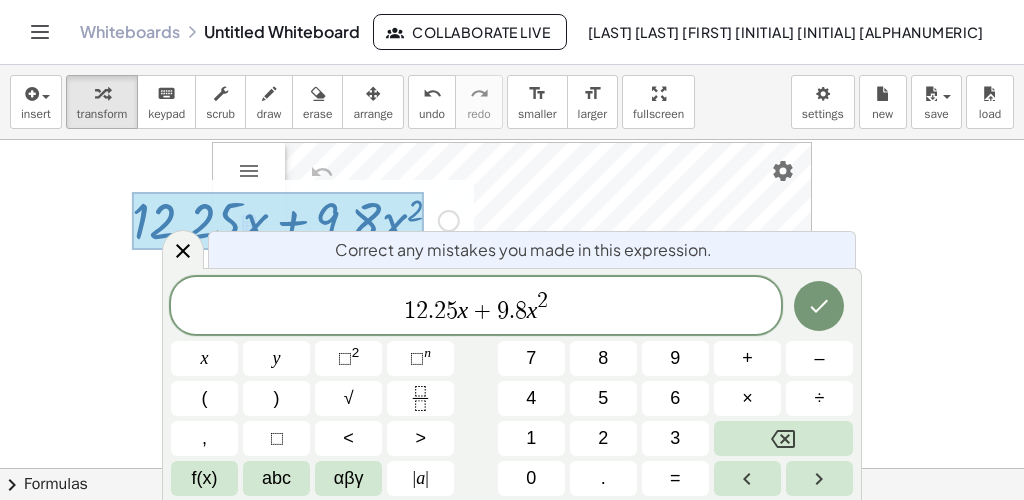 click 